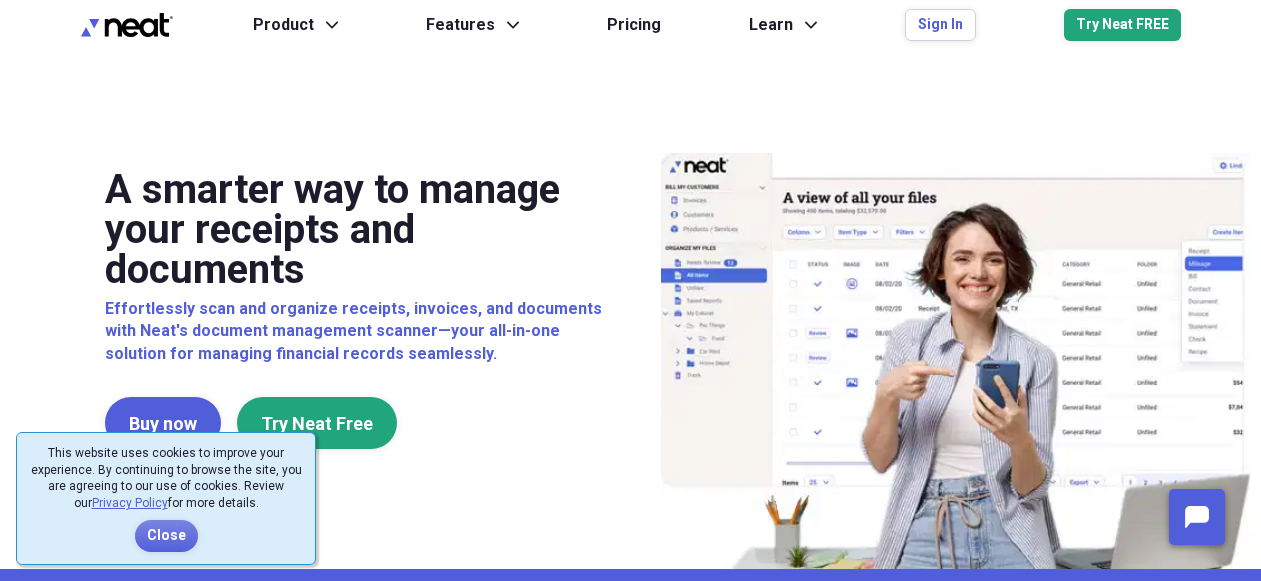 scroll, scrollTop: 0, scrollLeft: 0, axis: both 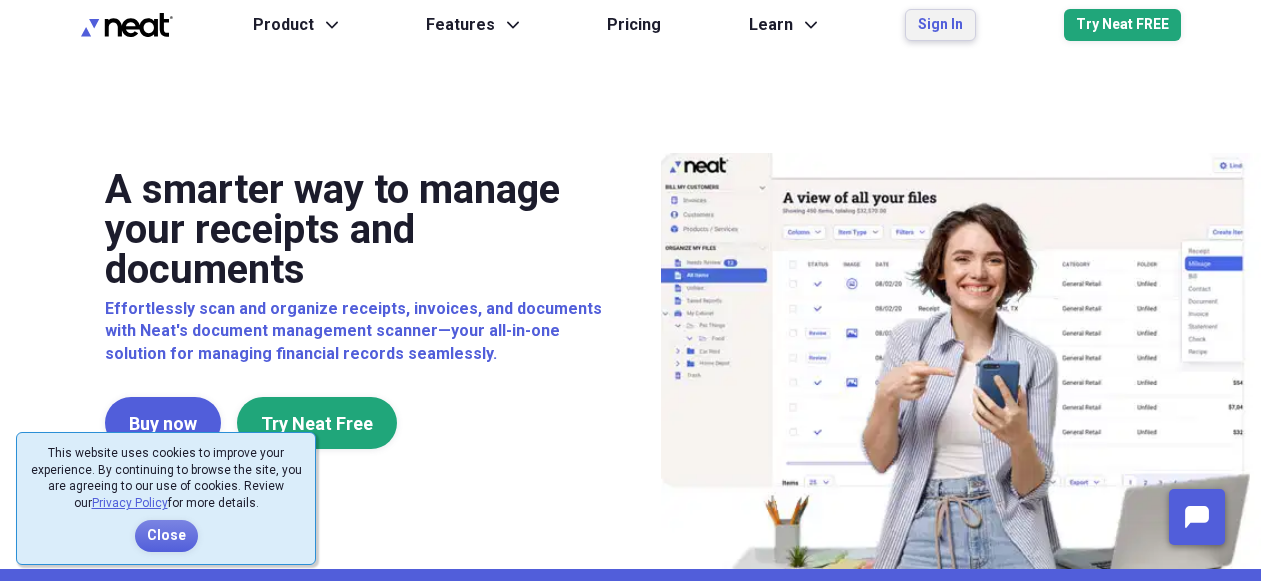 click on "Sign In" at bounding box center [940, 25] 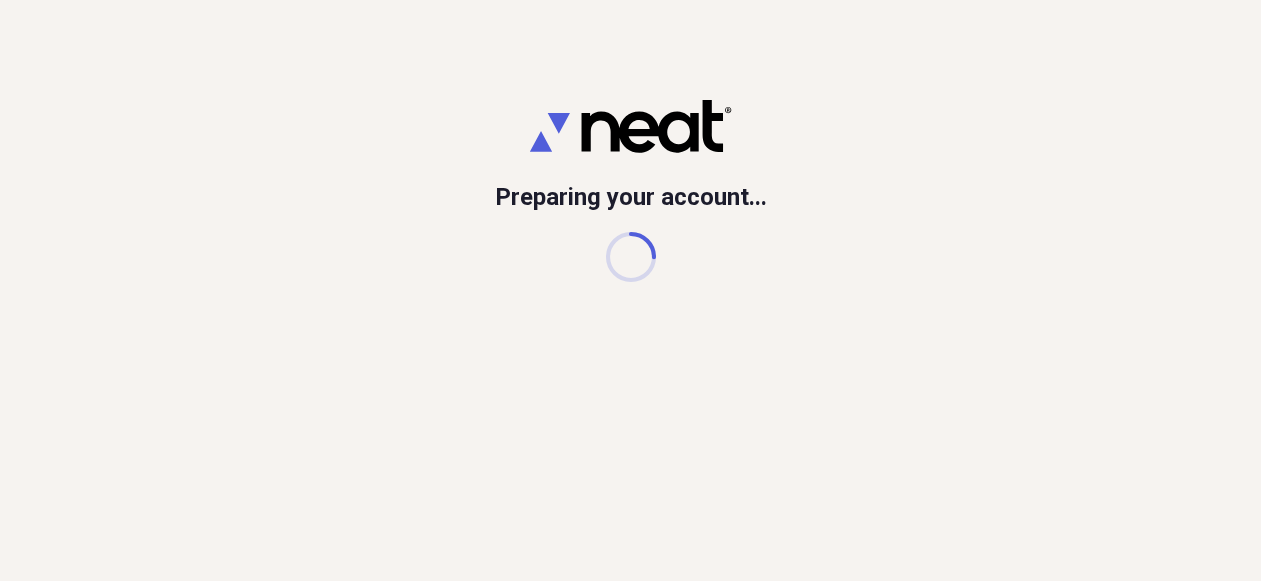 scroll, scrollTop: 0, scrollLeft: 0, axis: both 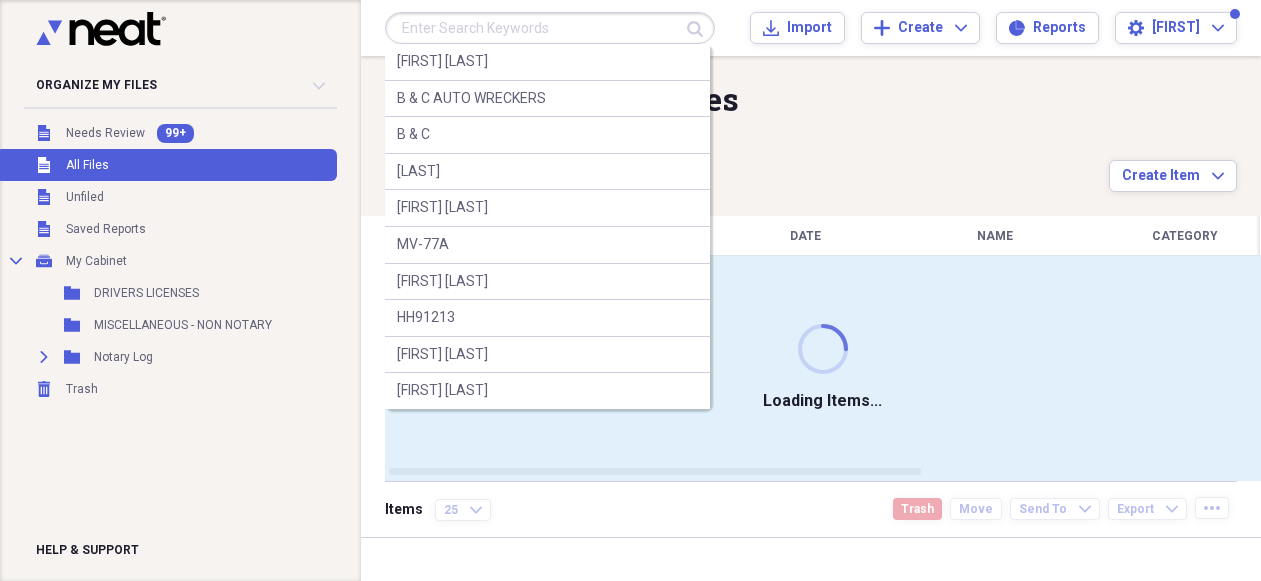 click at bounding box center [550, 28] 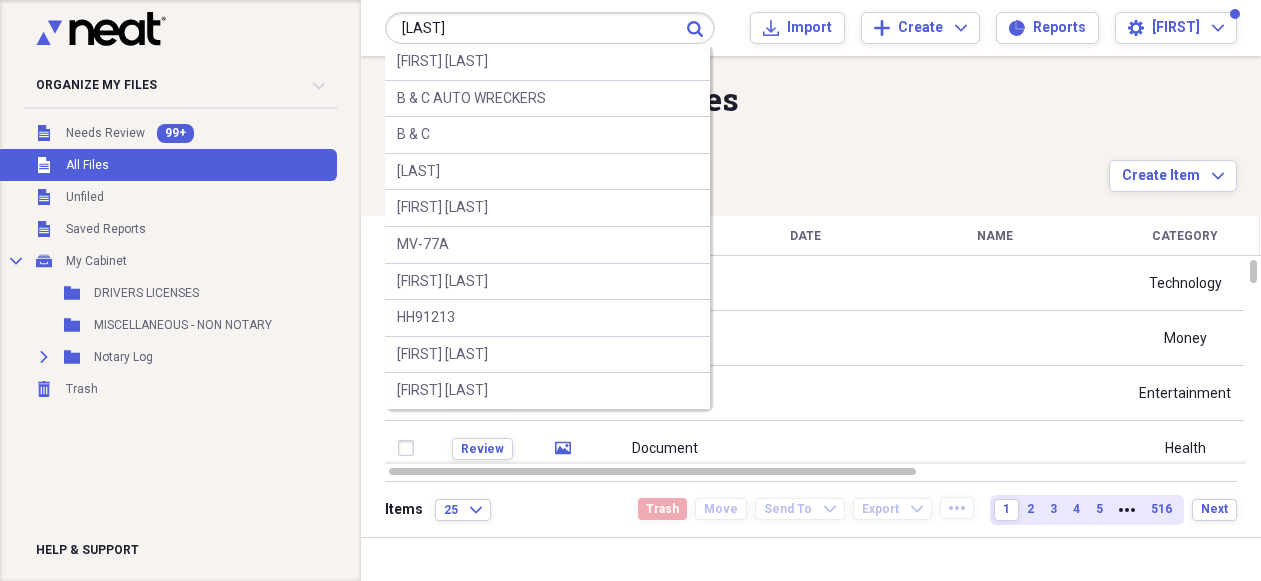 type on "[LAST]" 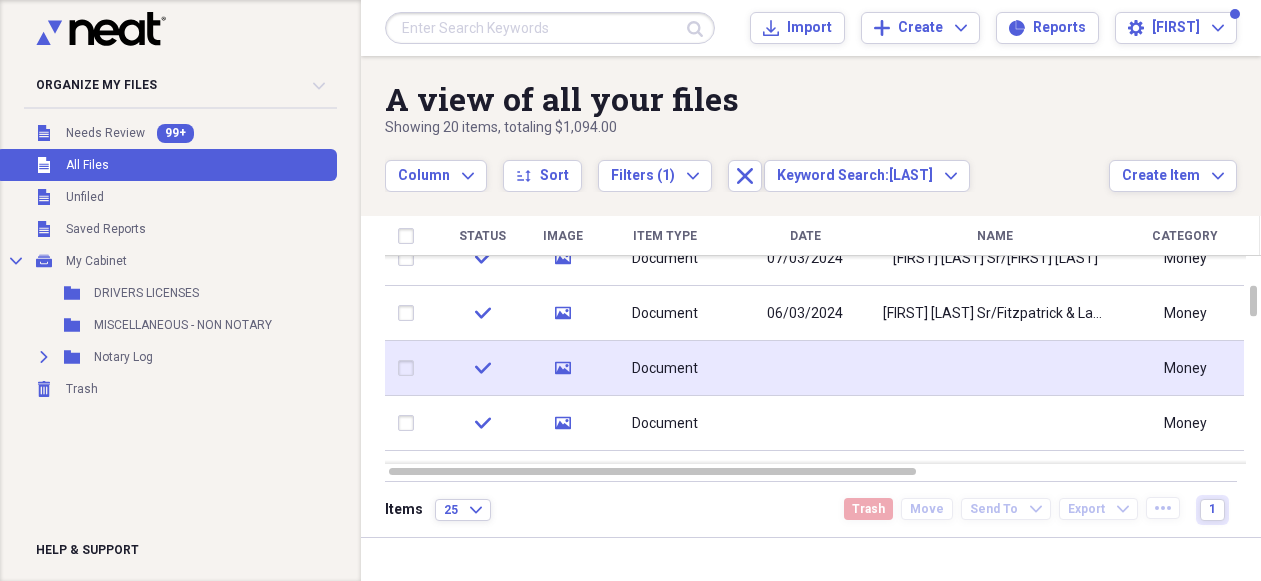 click at bounding box center (805, 368) 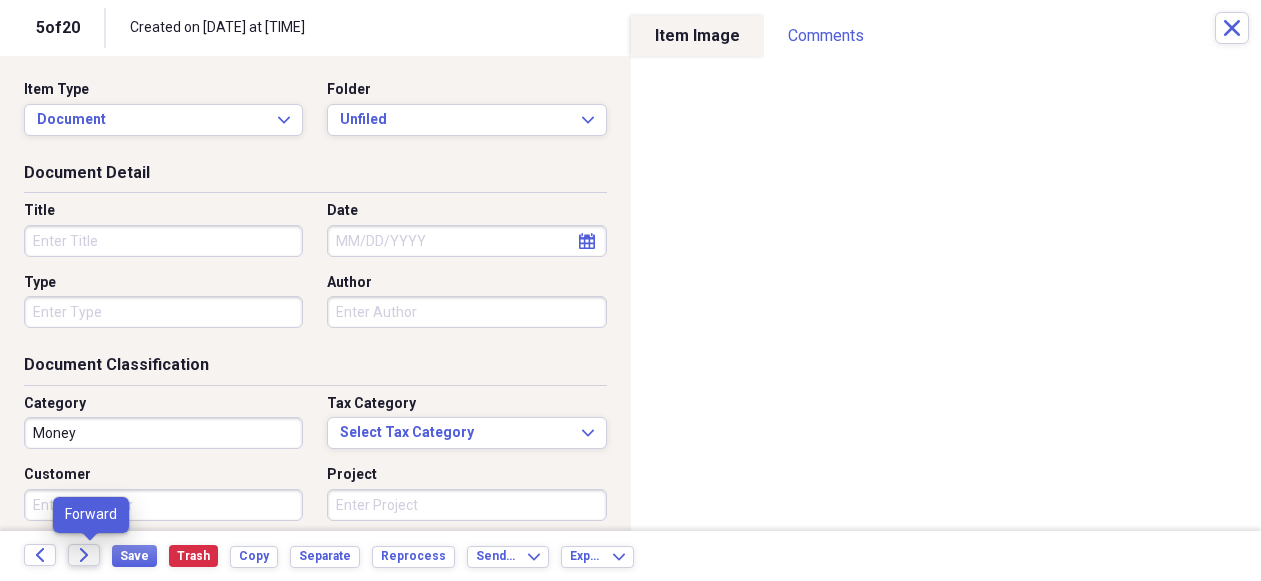 click on "Forward" 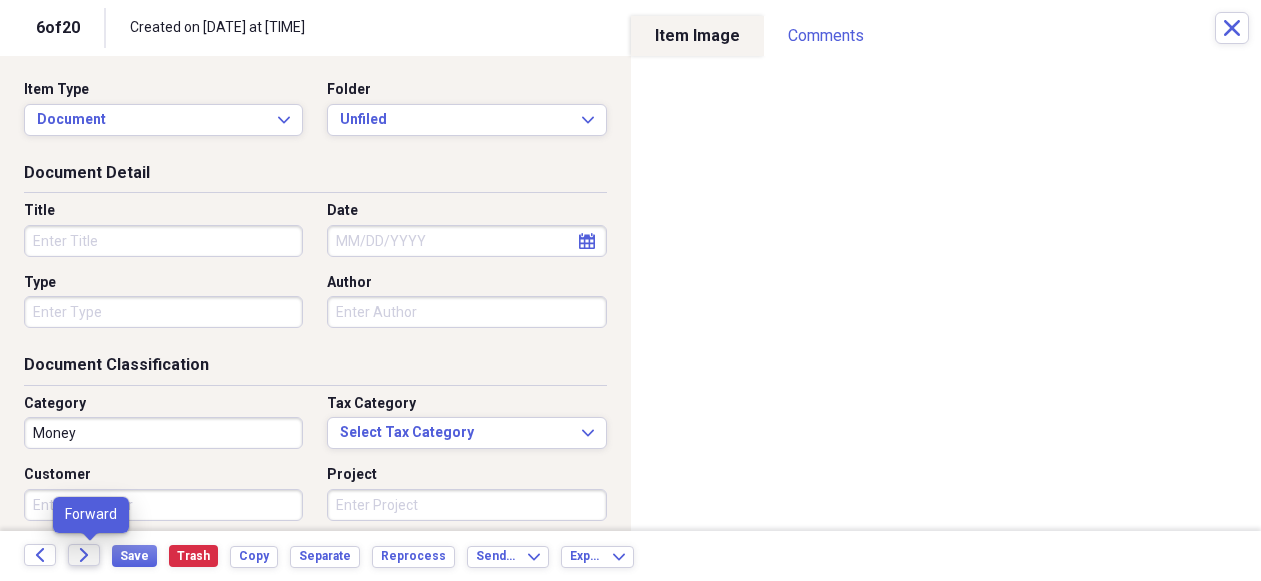 click on "Forward" 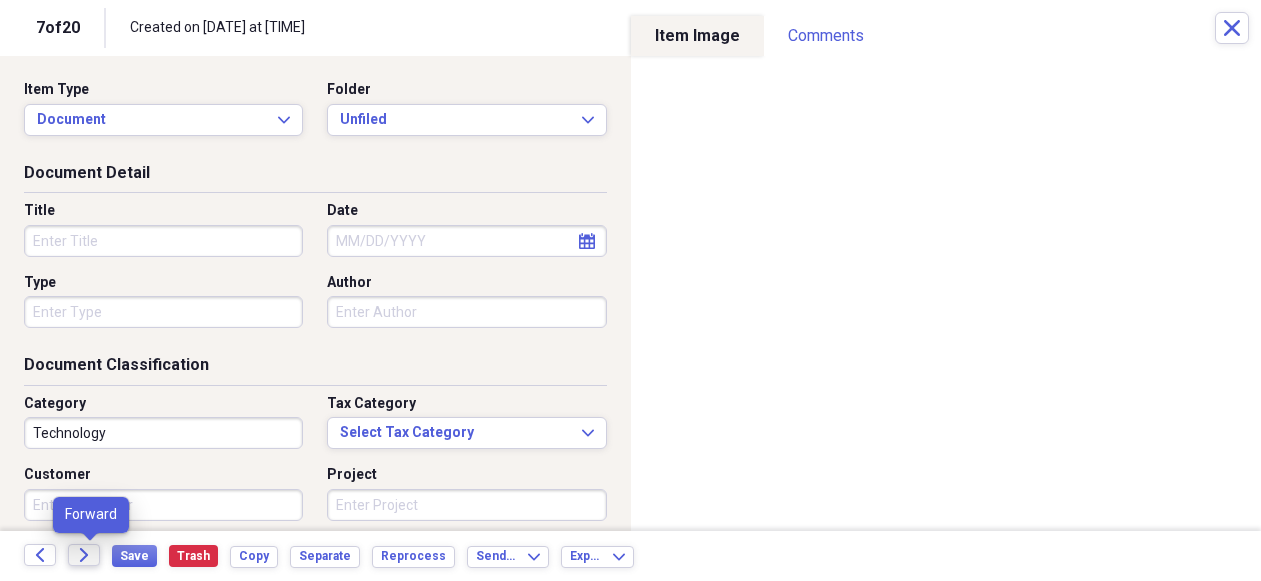 click on "Forward" 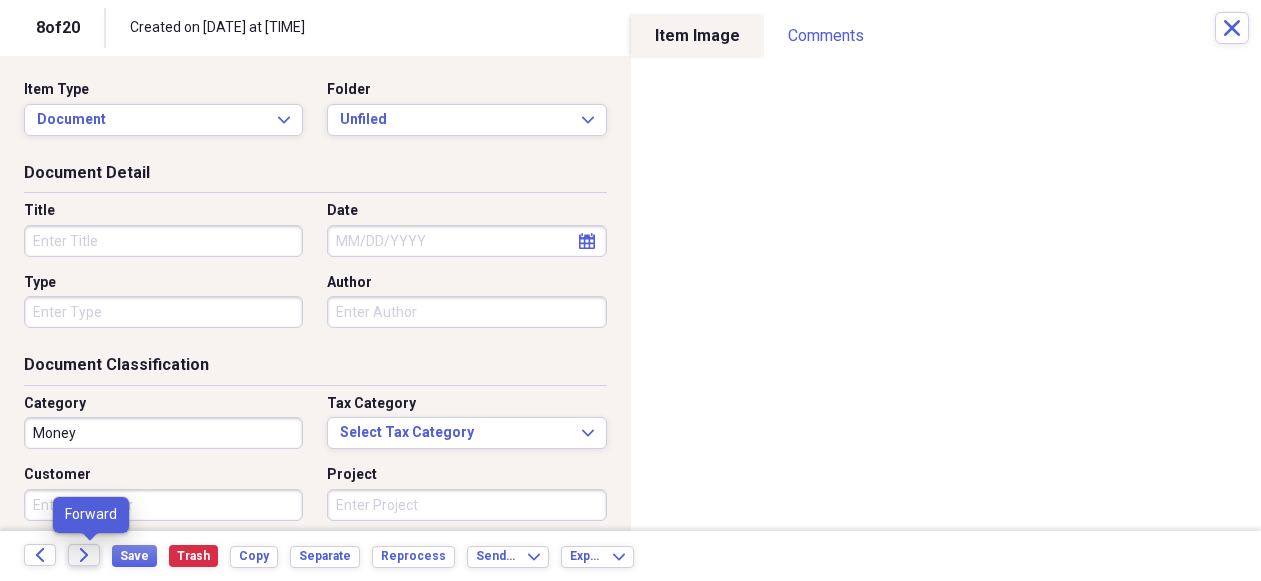click on "Forward" at bounding box center (84, 555) 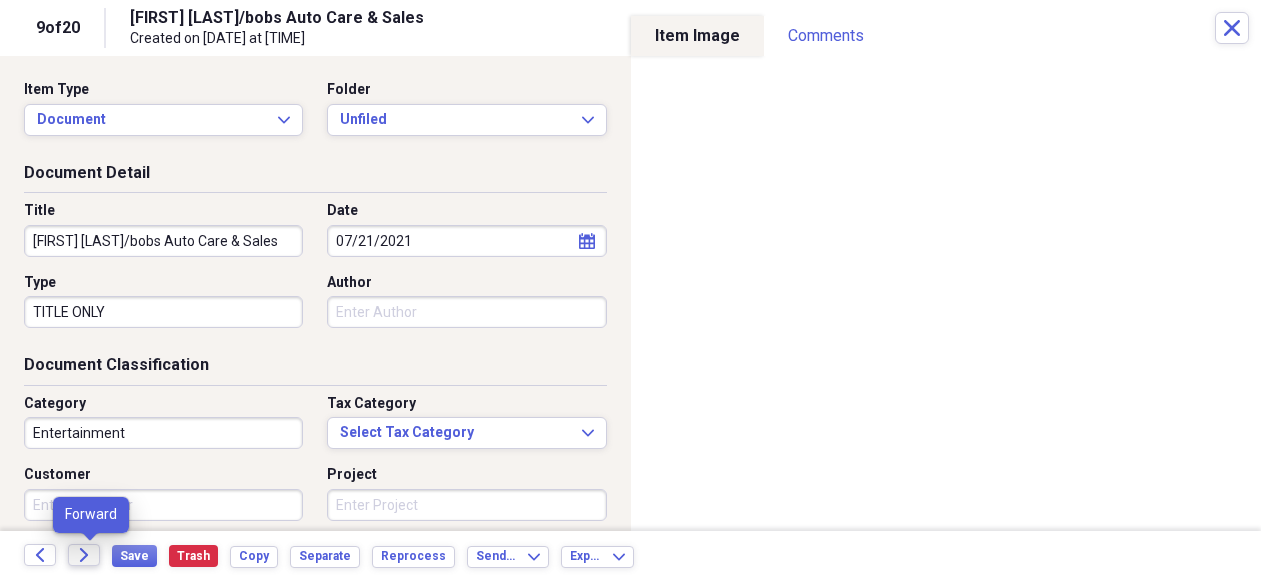 click on "Forward" at bounding box center [84, 555] 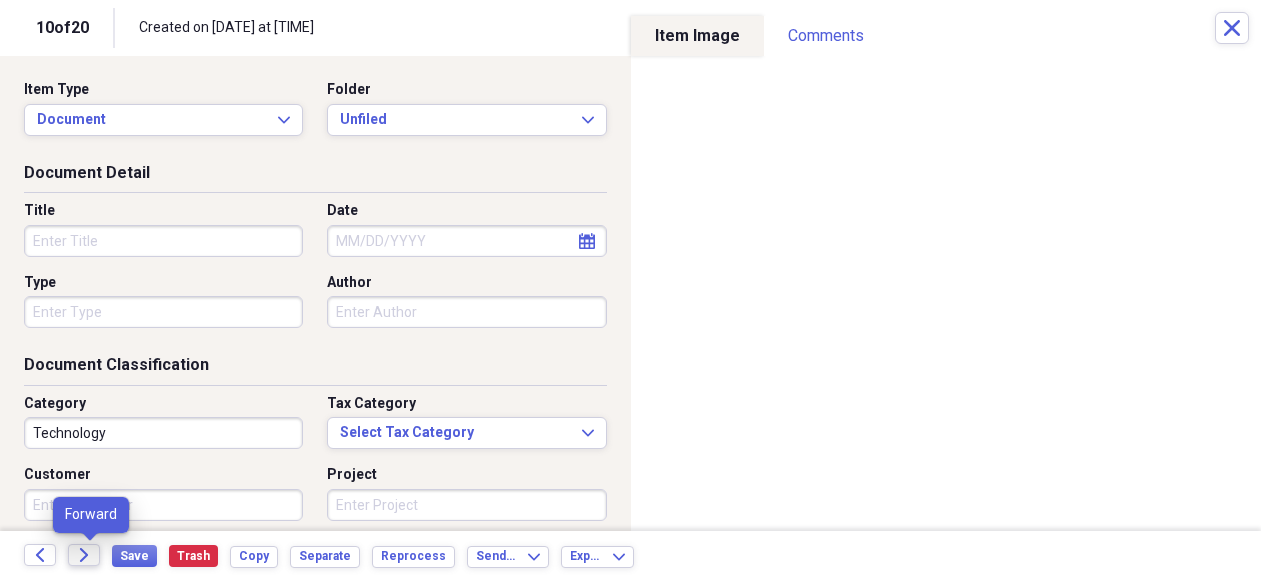 click 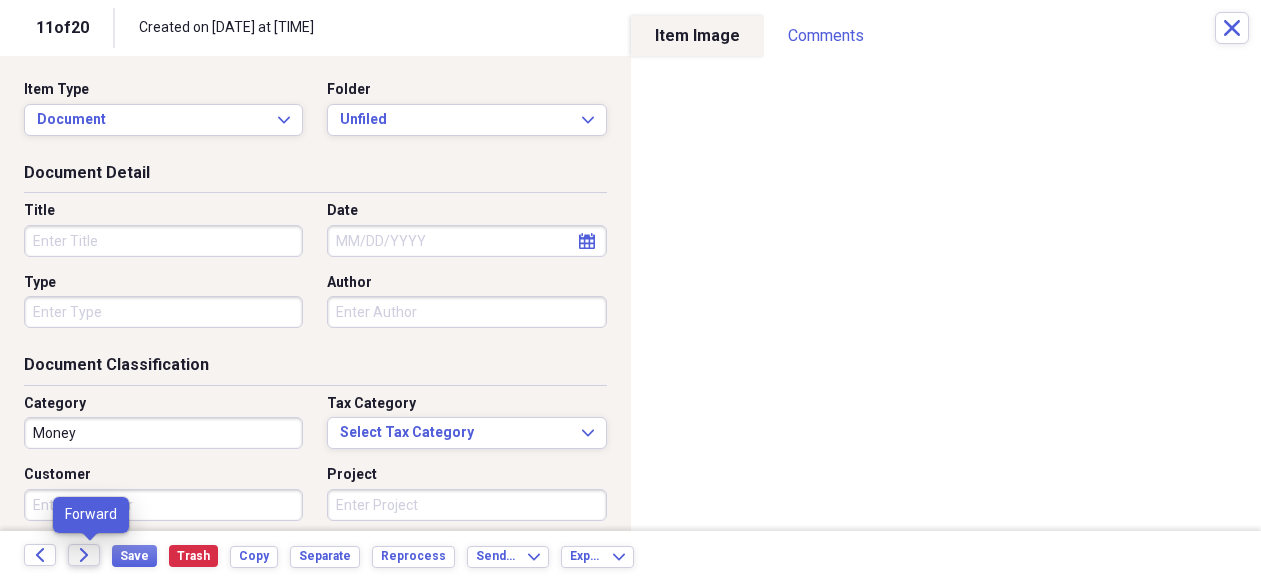 click on "Forward" 